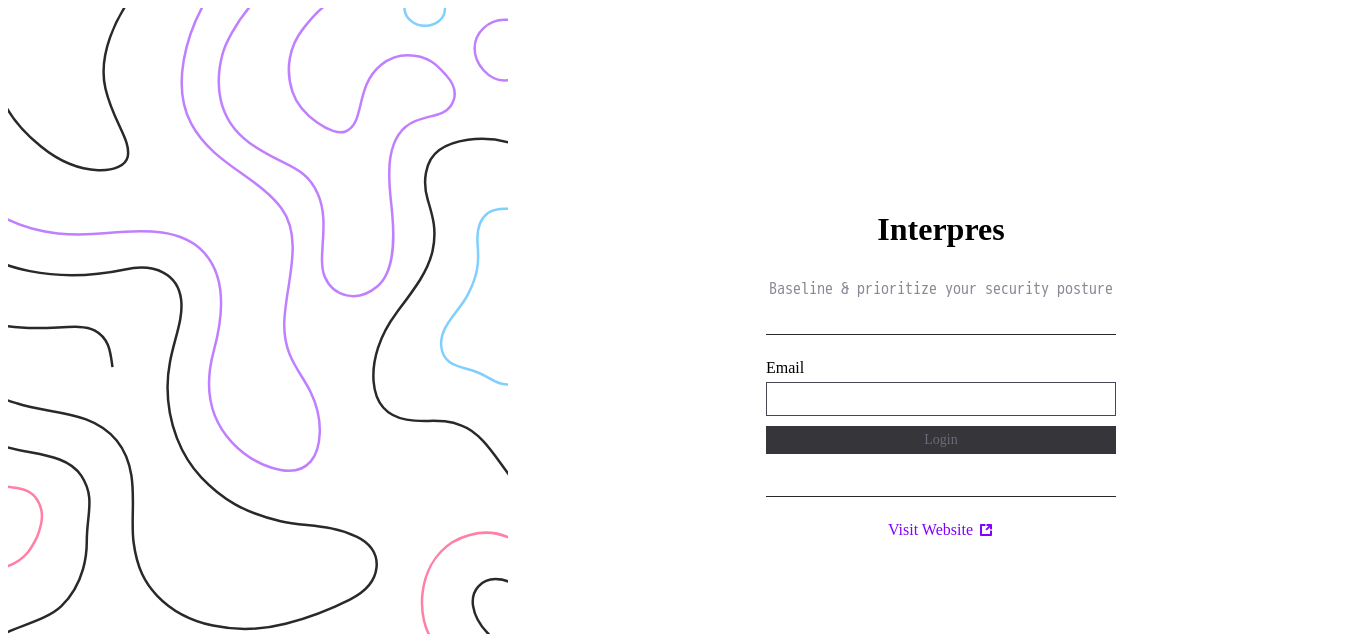 click on "**********" at bounding box center (941, 399) 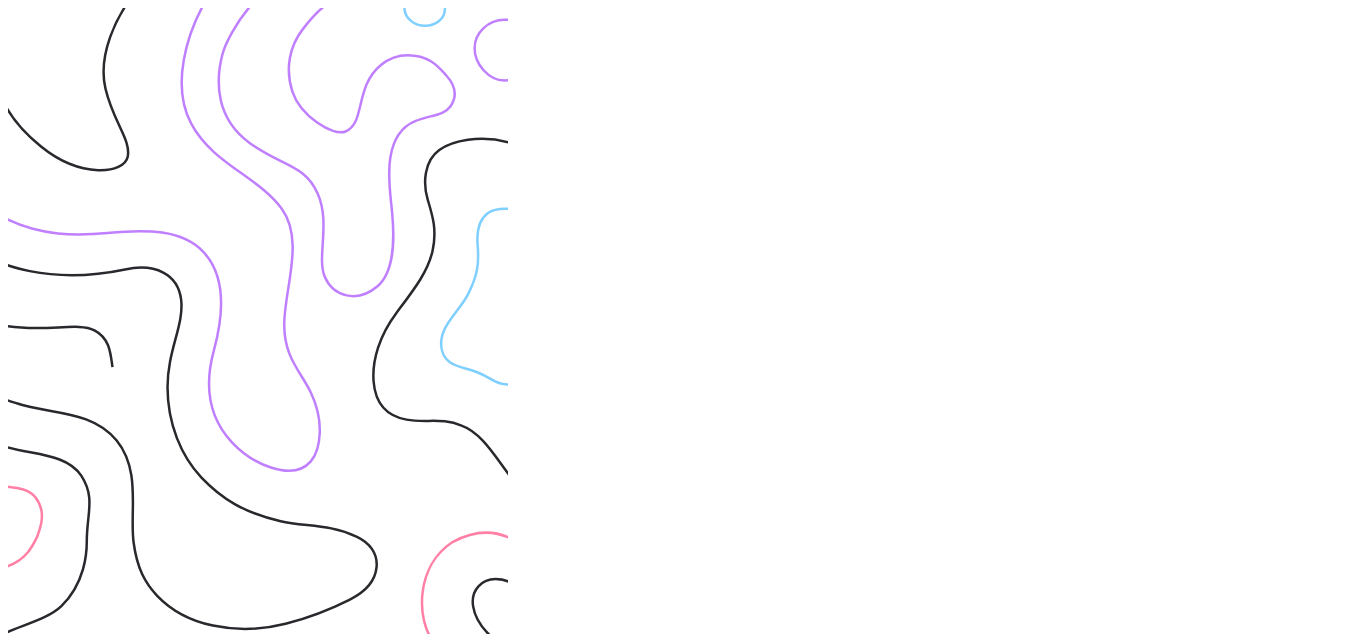 scroll, scrollTop: 0, scrollLeft: 0, axis: both 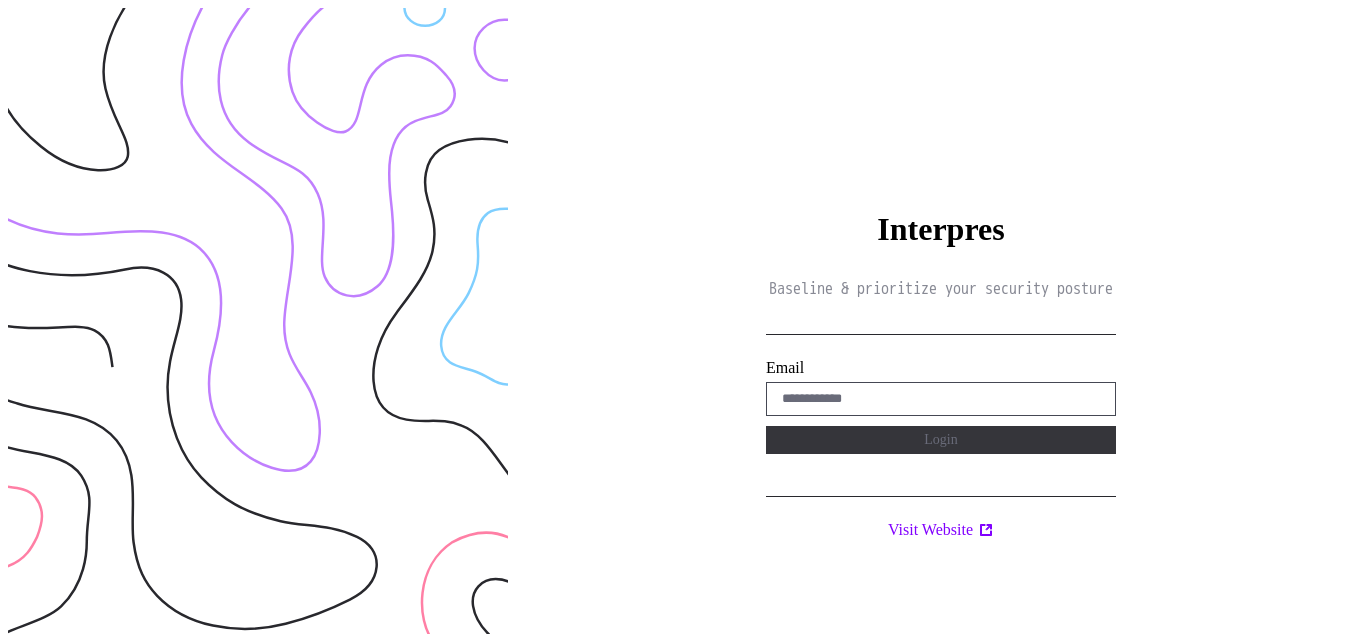 click on "Interpres Baseline & prioritize your security posture Email Login Visit Website" at bounding box center [941, 325] 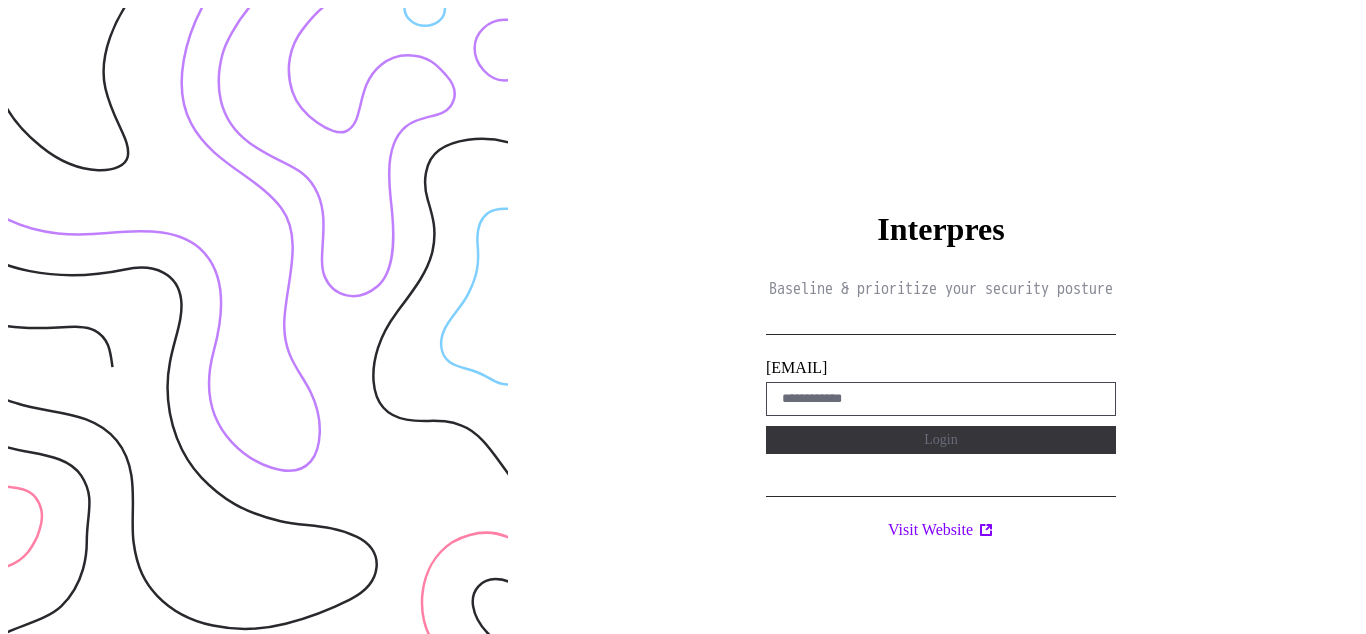 scroll, scrollTop: 0, scrollLeft: 0, axis: both 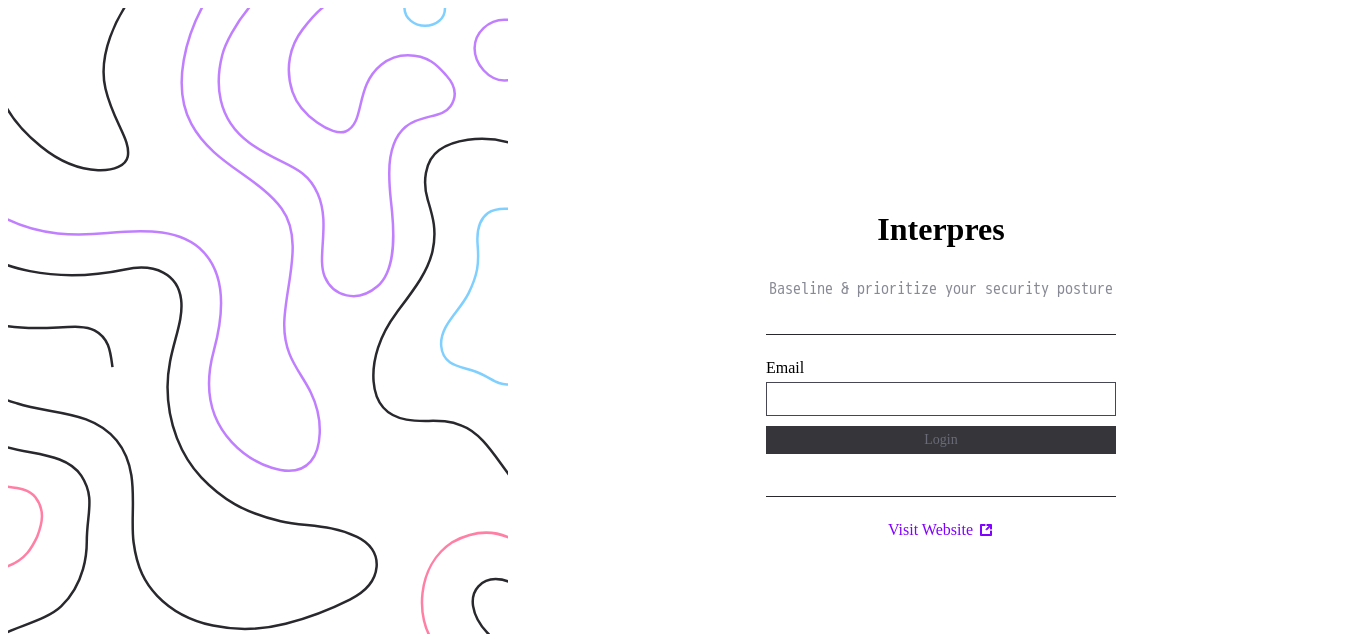 type on "**********" 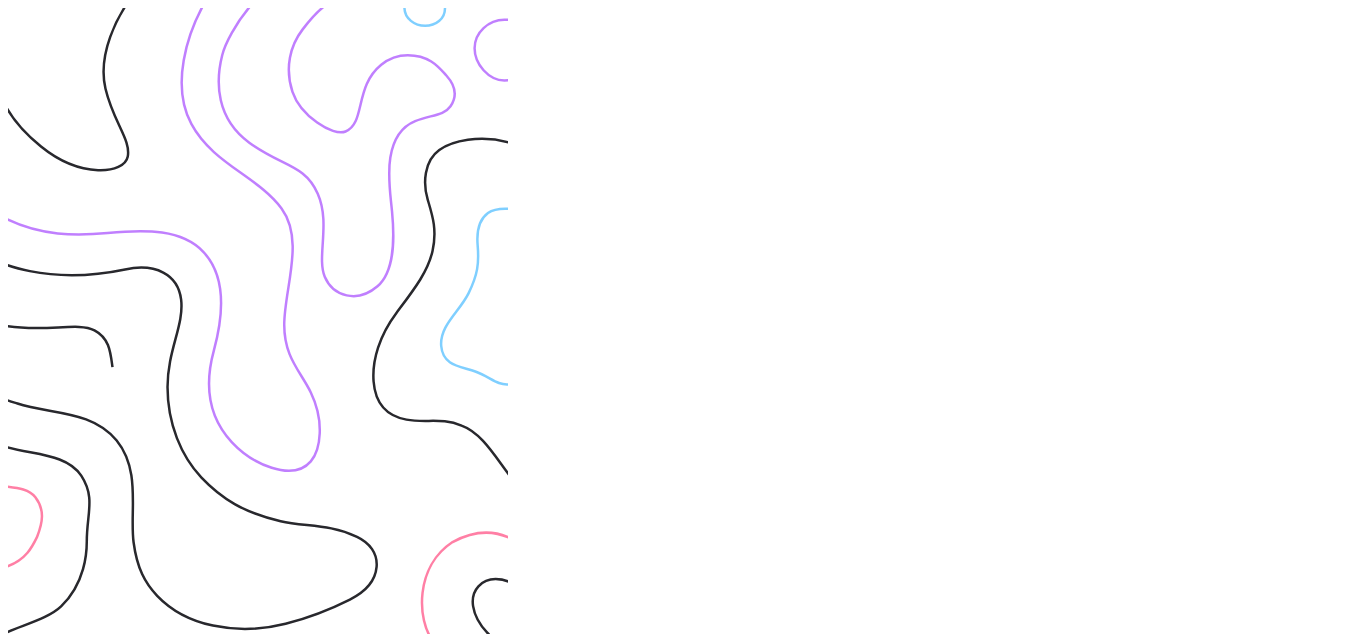 scroll, scrollTop: 0, scrollLeft: 0, axis: both 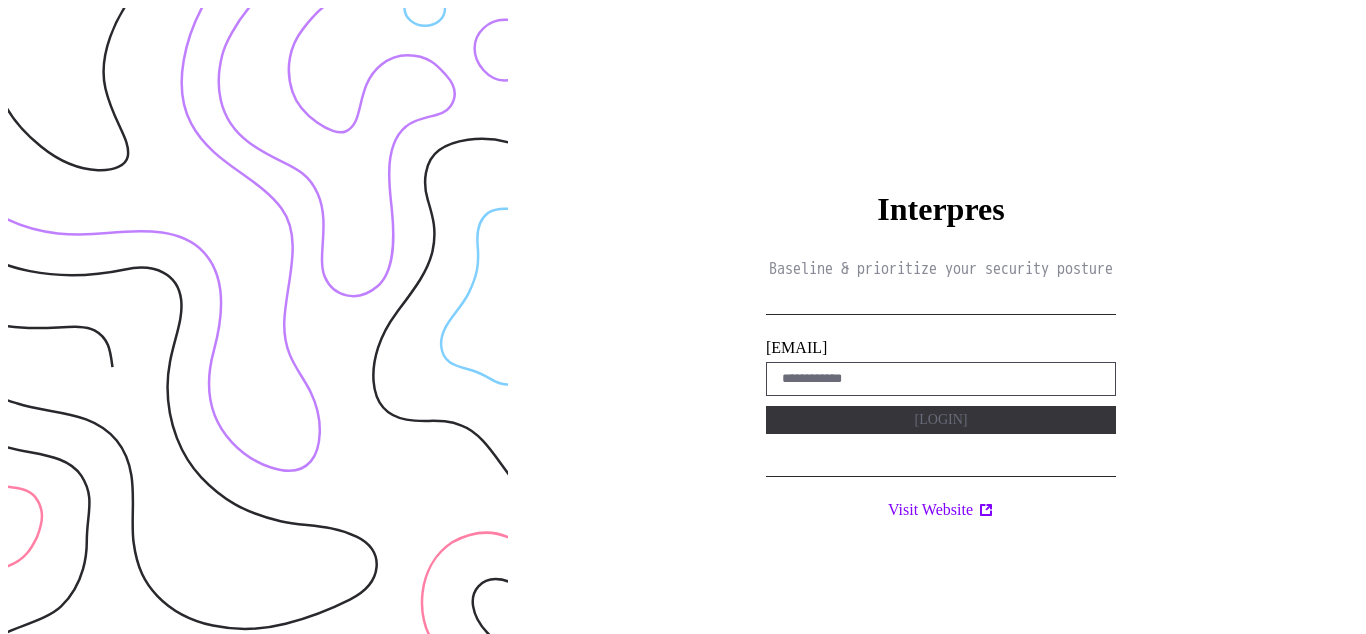 click on "Interpres Baseline & prioritize your security posture [EMAIL] Login Visit Website" at bounding box center [941, 325] 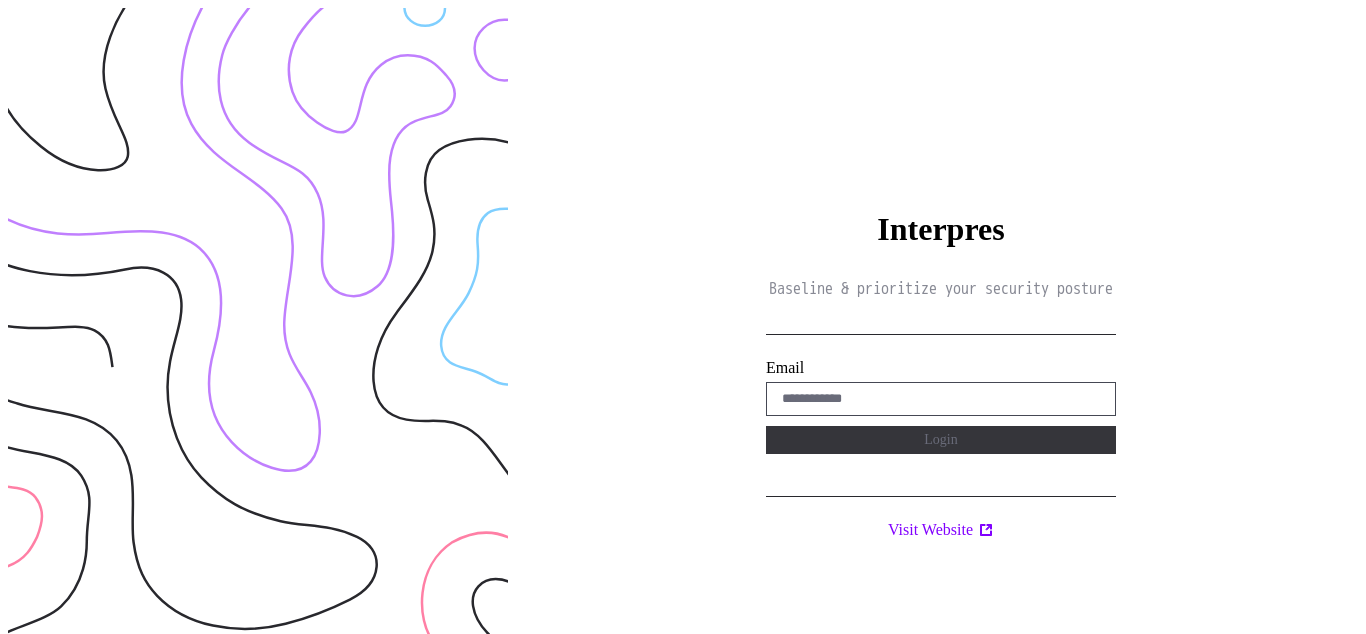 scroll, scrollTop: 0, scrollLeft: 0, axis: both 